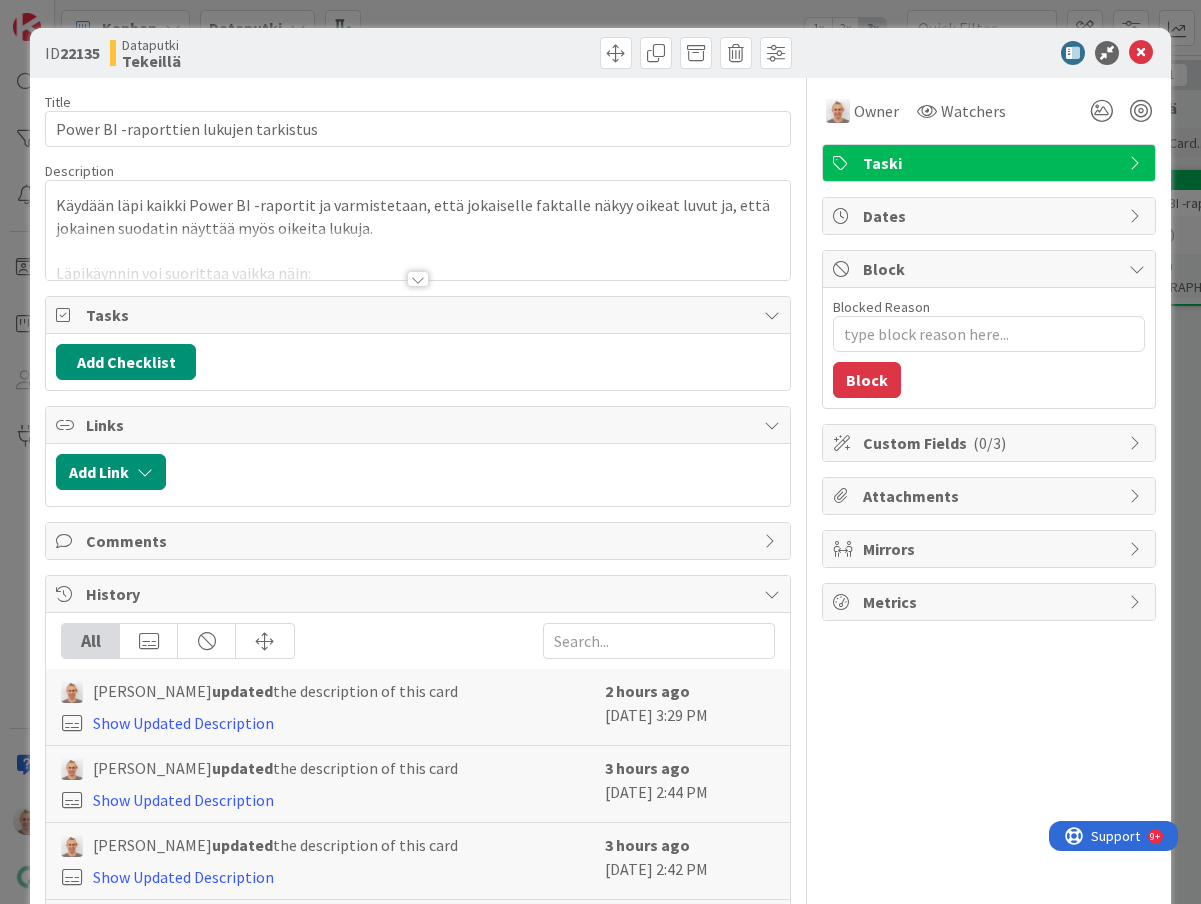 scroll, scrollTop: 0, scrollLeft: 0, axis: both 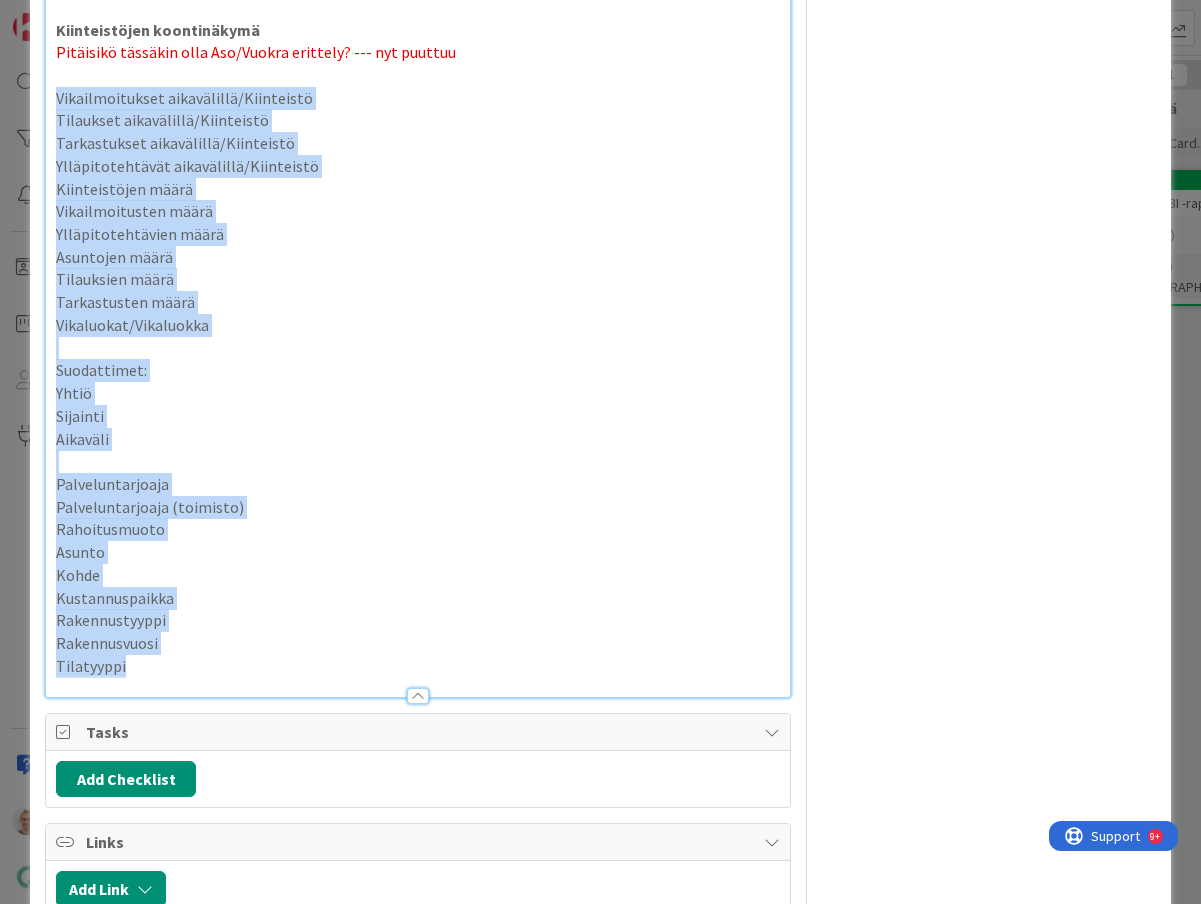 drag, startPoint x: 134, startPoint y: 643, endPoint x: 53, endPoint y: 83, distance: 565.8277 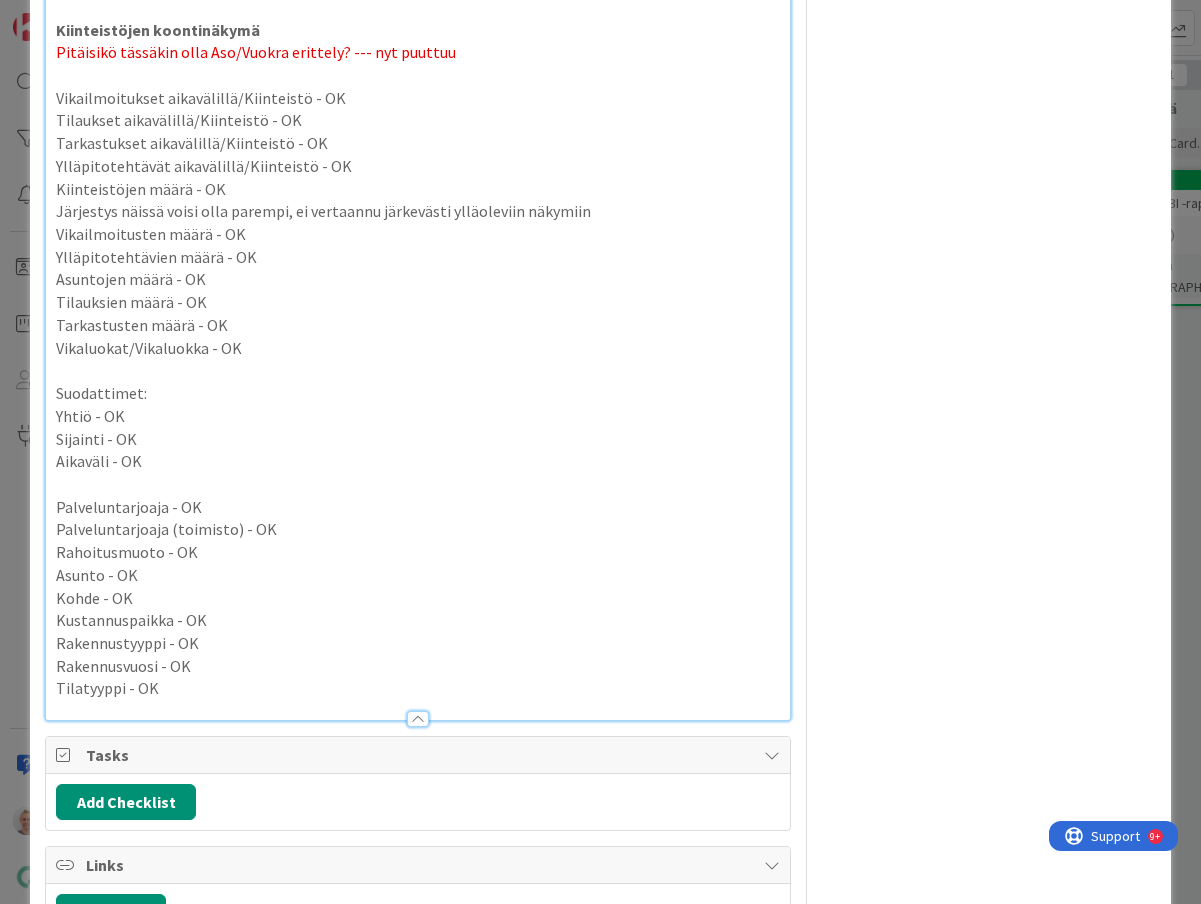 type on "x" 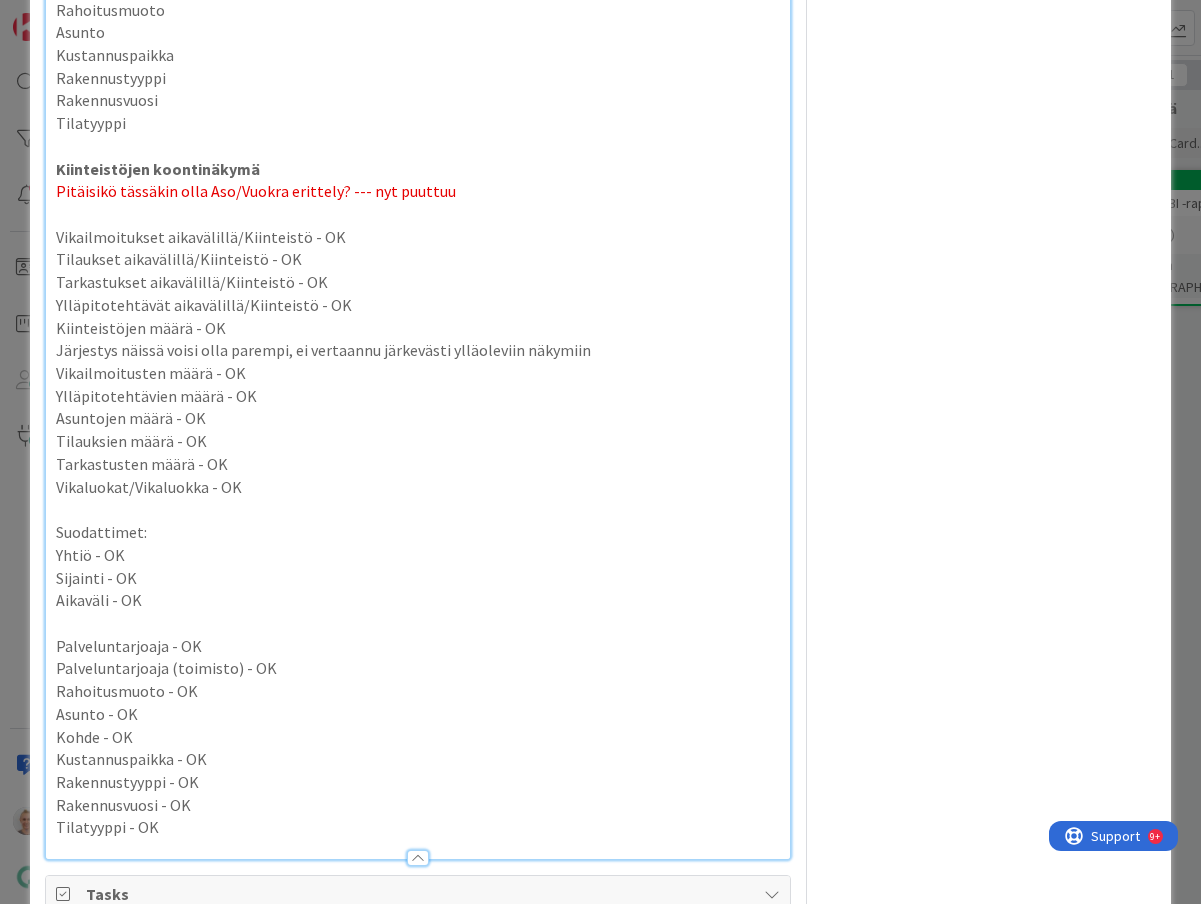 scroll, scrollTop: 8746, scrollLeft: 0, axis: vertical 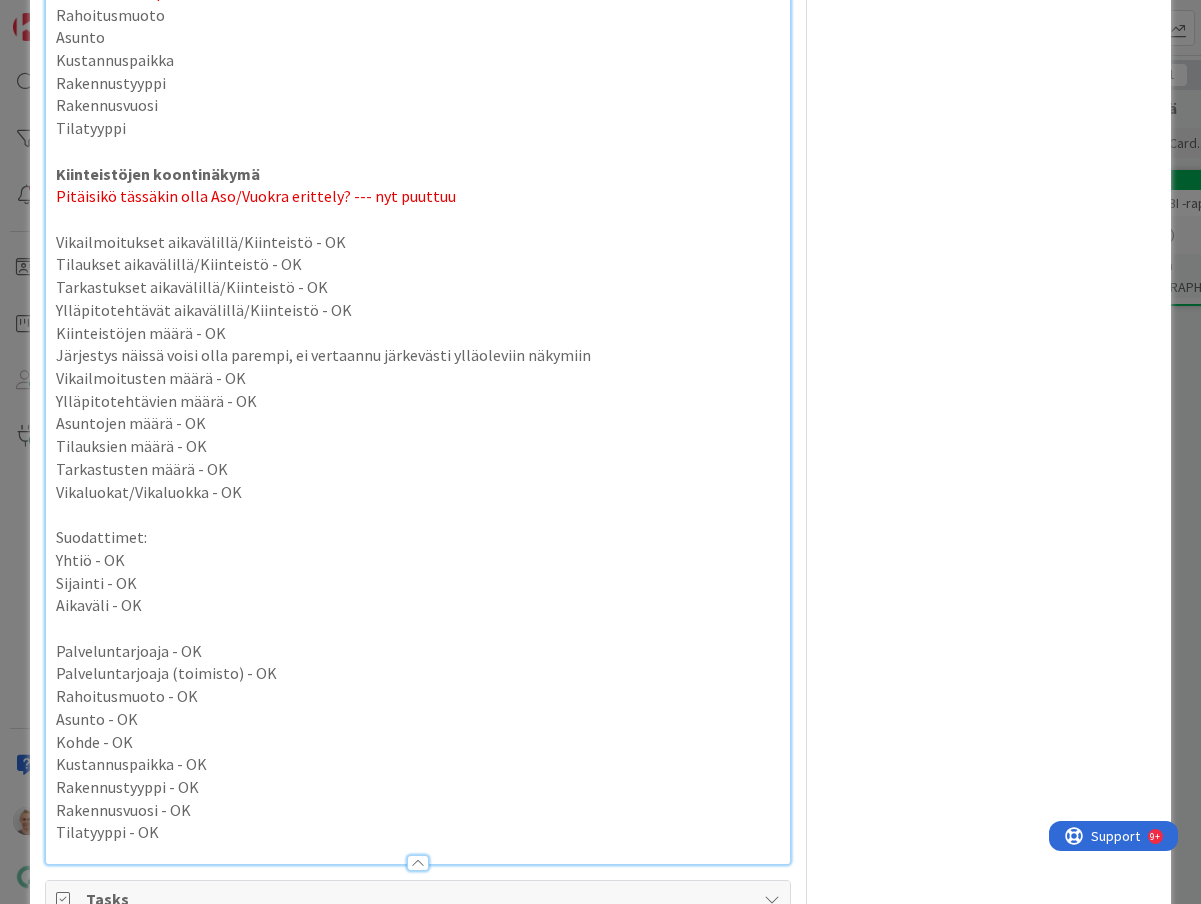 click on "Pitäisikö tässäkin olla Aso/Vuokra erittely? --- nyt puuttuu" at bounding box center (418, 196) 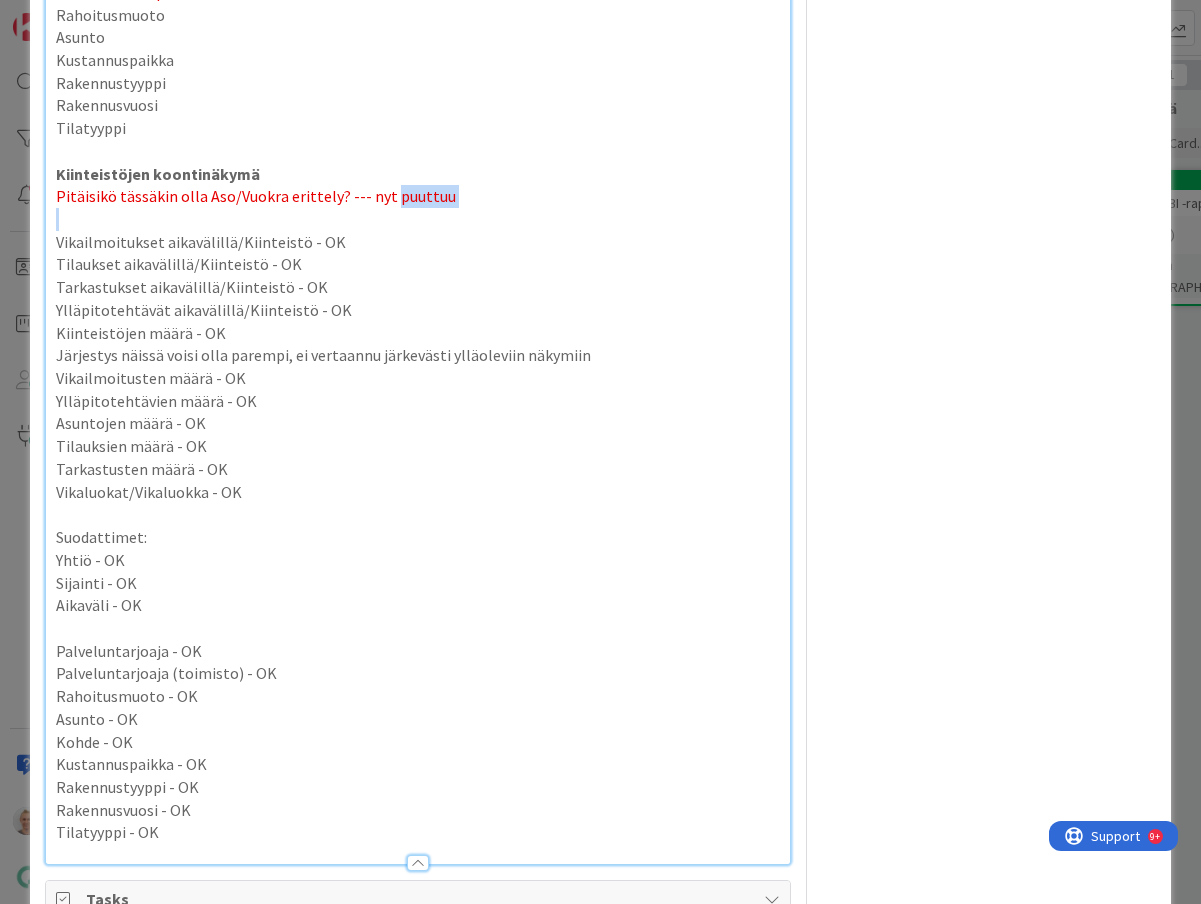 click on "Pitäisikö tässäkin olla Aso/Vuokra erittely? --- nyt puuttuu" at bounding box center (418, 196) 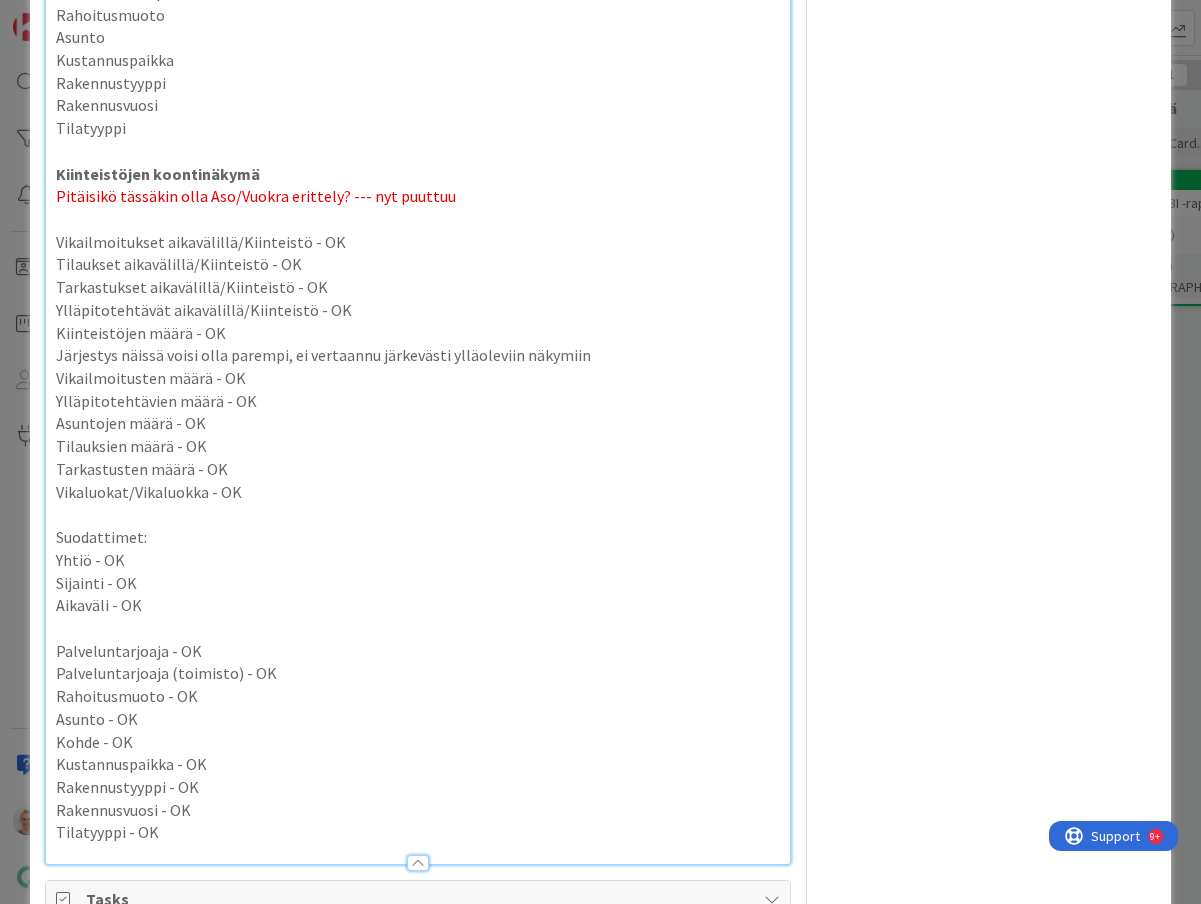 click on "Järjestys näissä voisi olla parempi, ei vertaannu järkevästi ylläoleviin näkymiin" at bounding box center (418, 355) 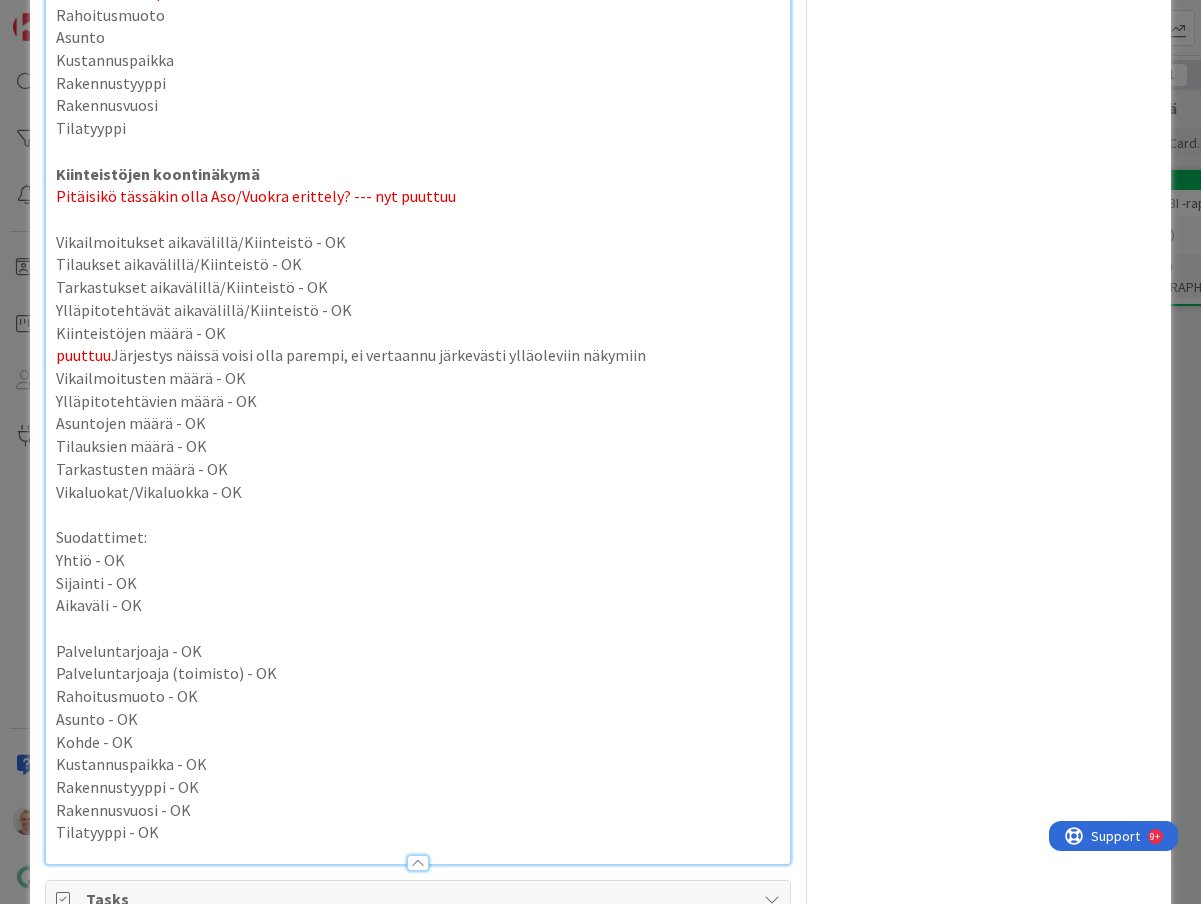 type 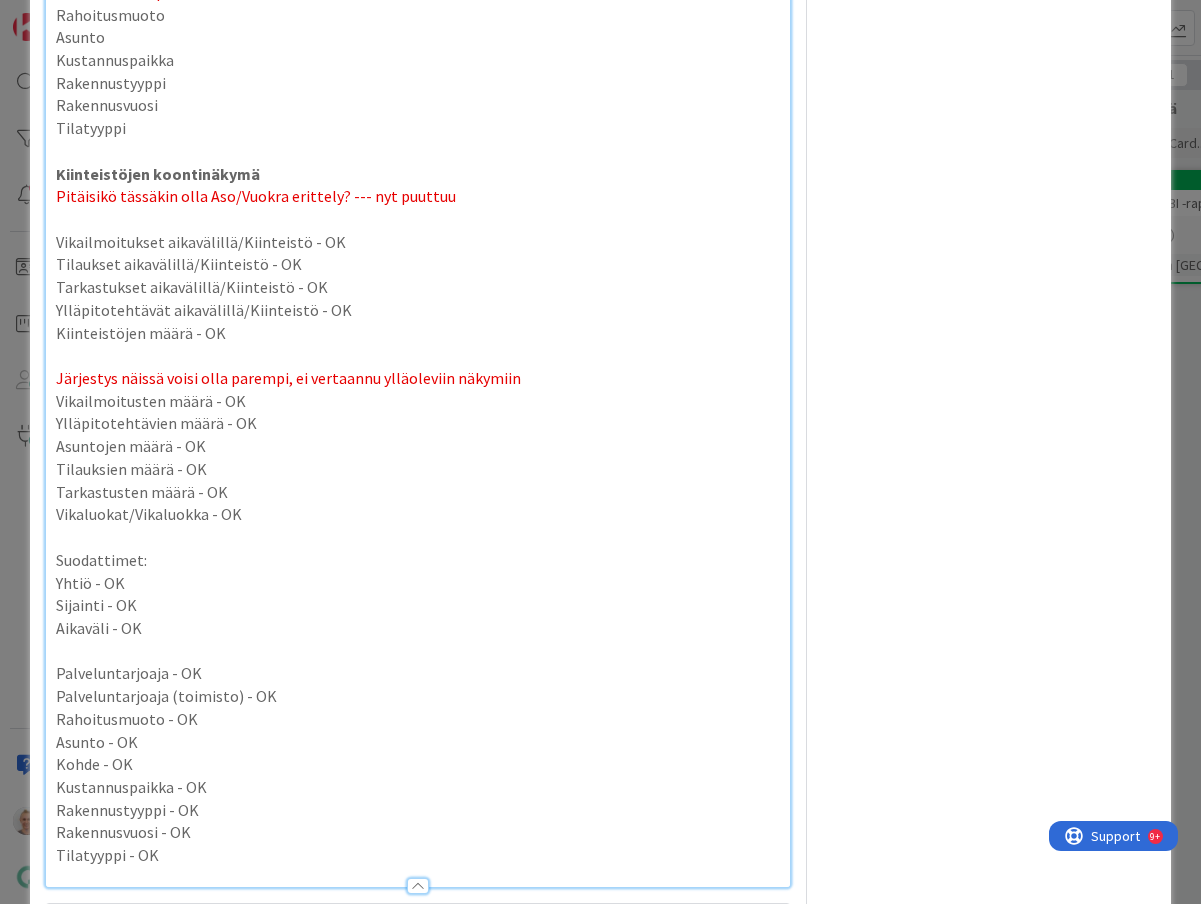 type on "x" 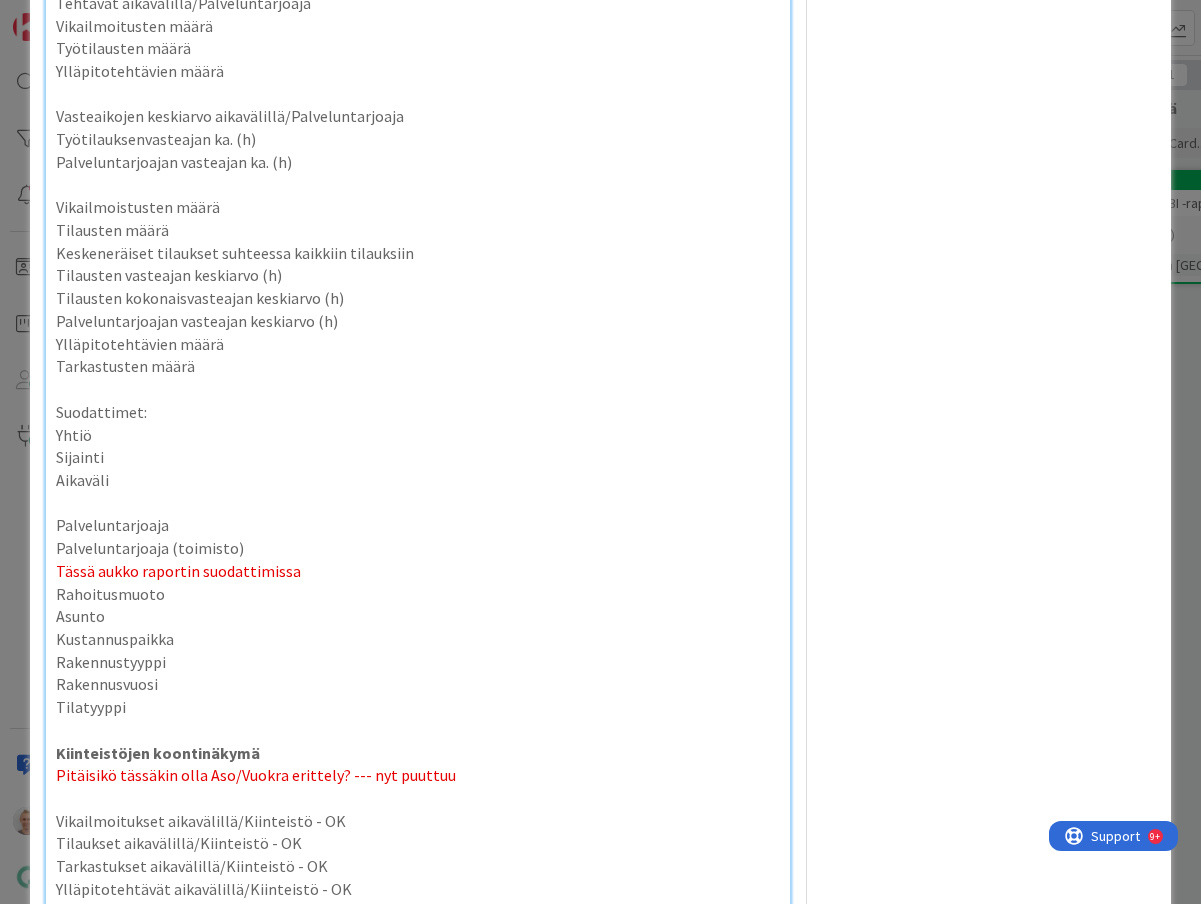 scroll, scrollTop: 8165, scrollLeft: 0, axis: vertical 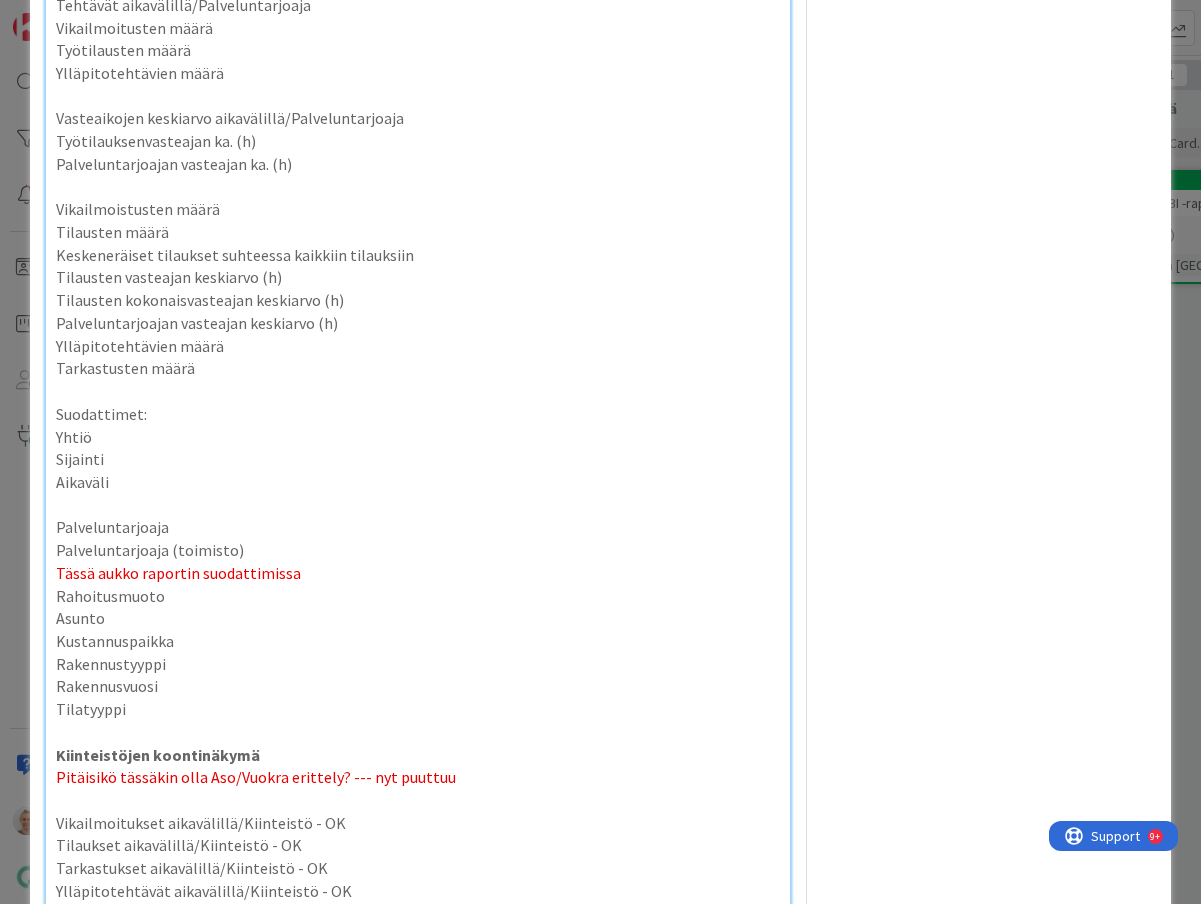 click on "Rahoitusmuoto" at bounding box center (418, 596) 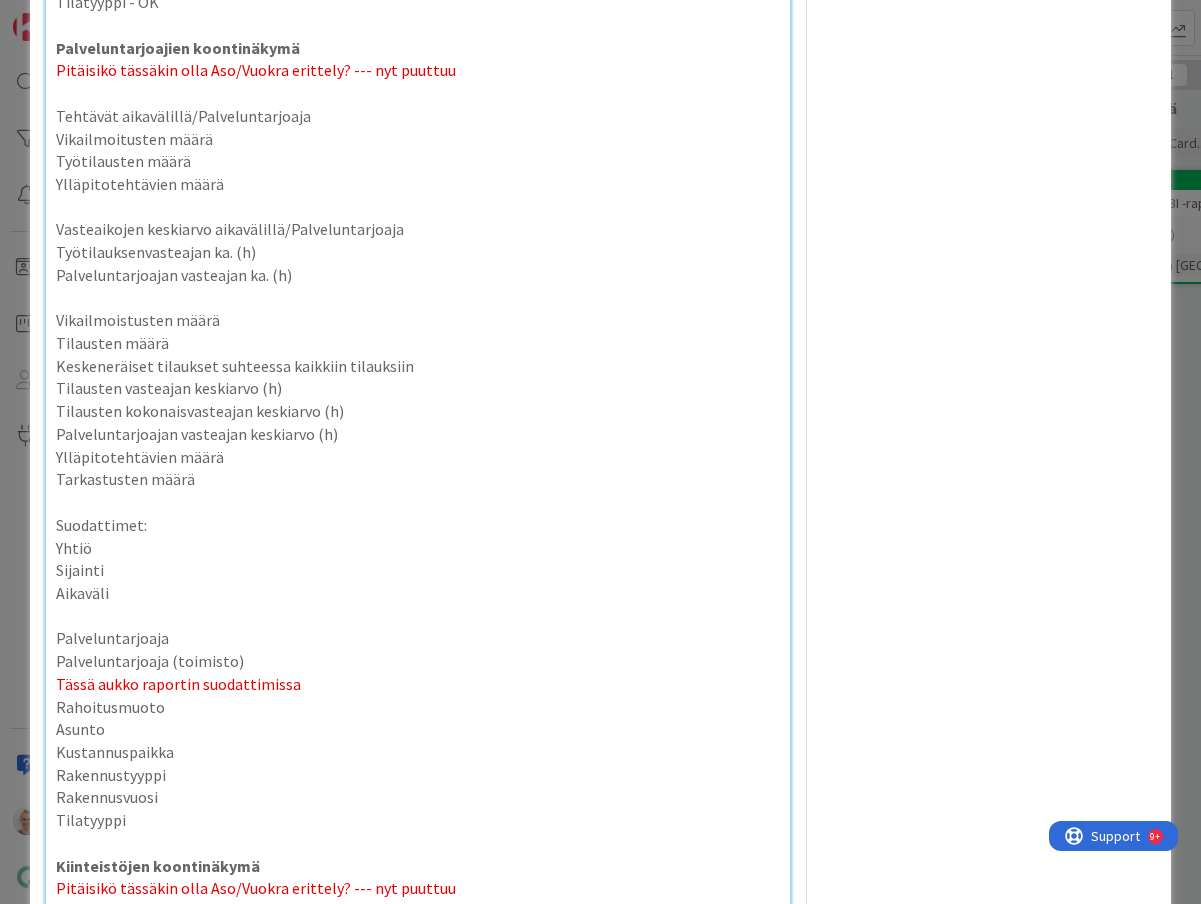 scroll, scrollTop: 8013, scrollLeft: 0, axis: vertical 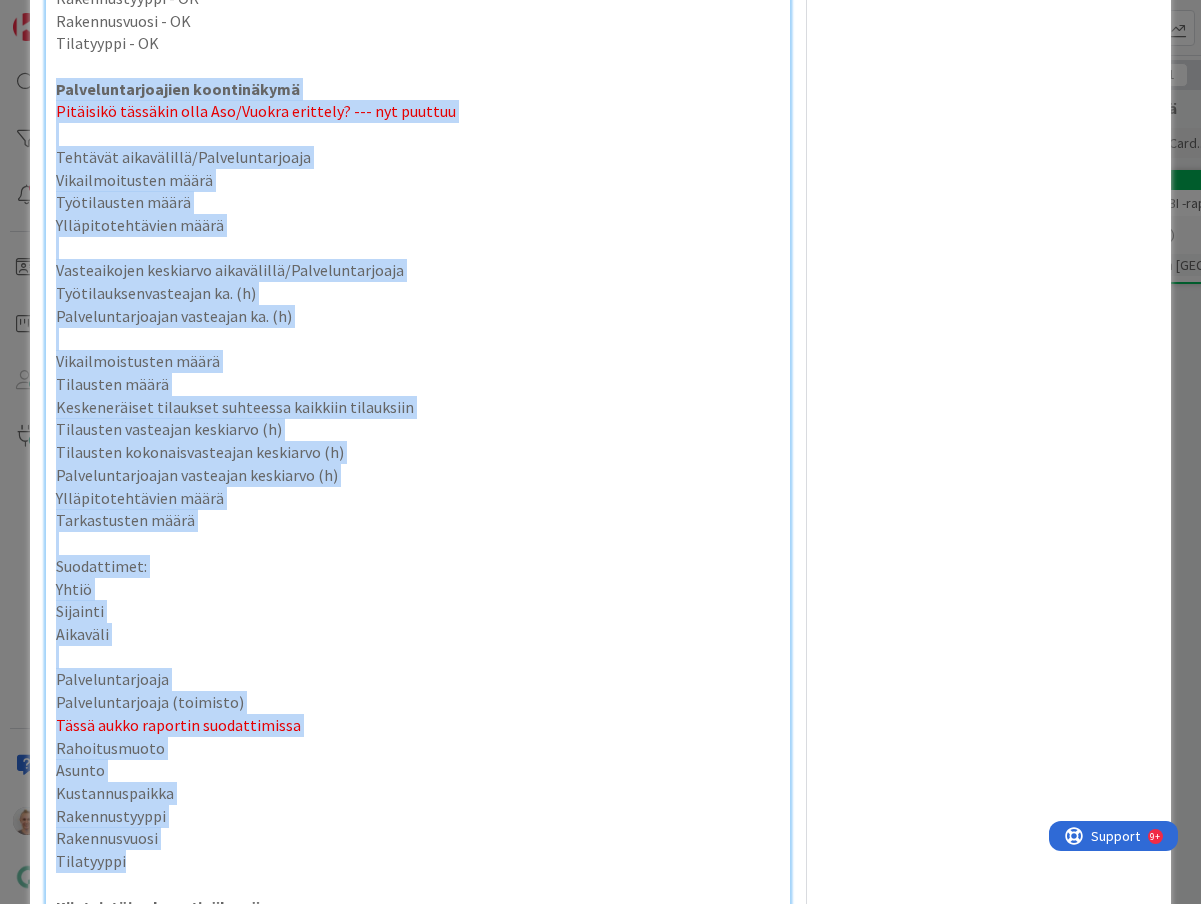 drag, startPoint x: 167, startPoint y: 845, endPoint x: 39, endPoint y: 68, distance: 787.47253 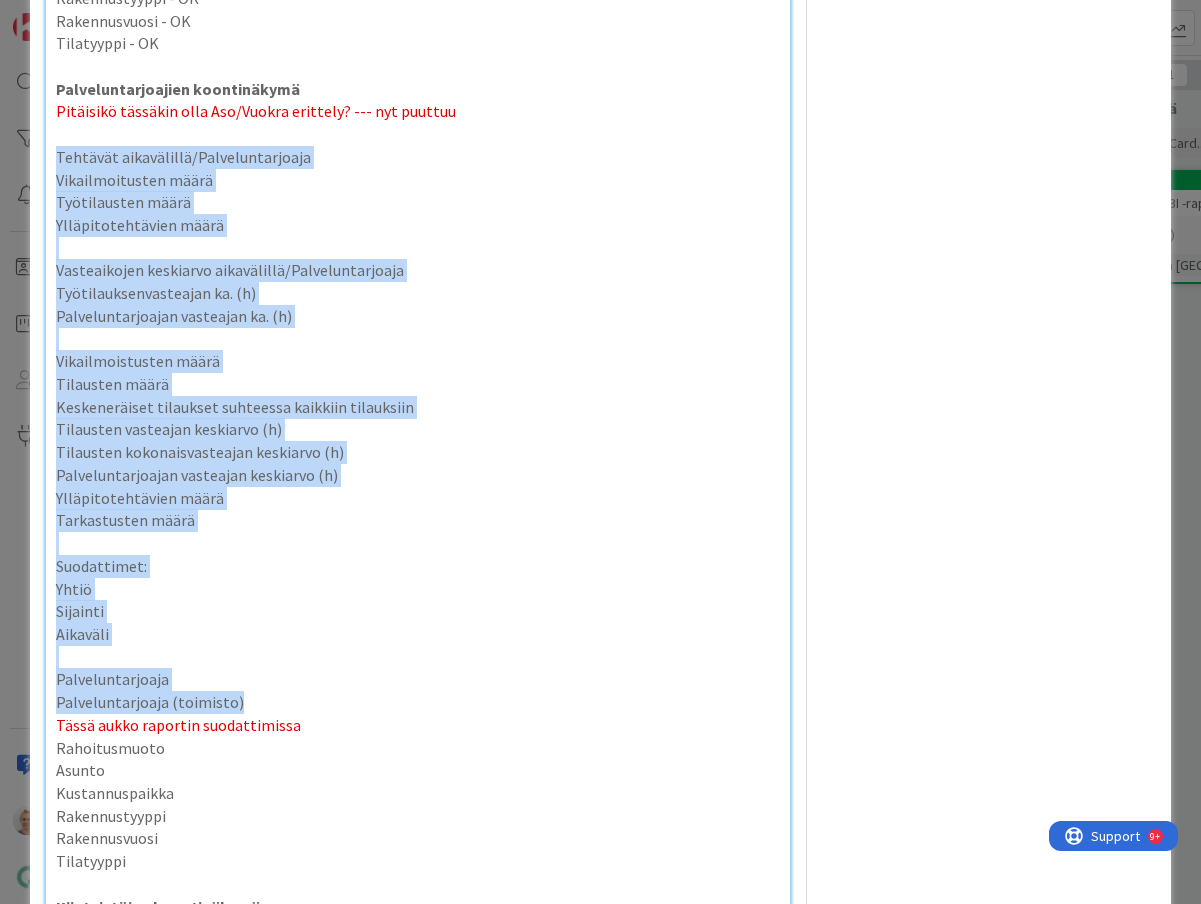 drag, startPoint x: 254, startPoint y: 682, endPoint x: -6, endPoint y: 142, distance: 599.33295 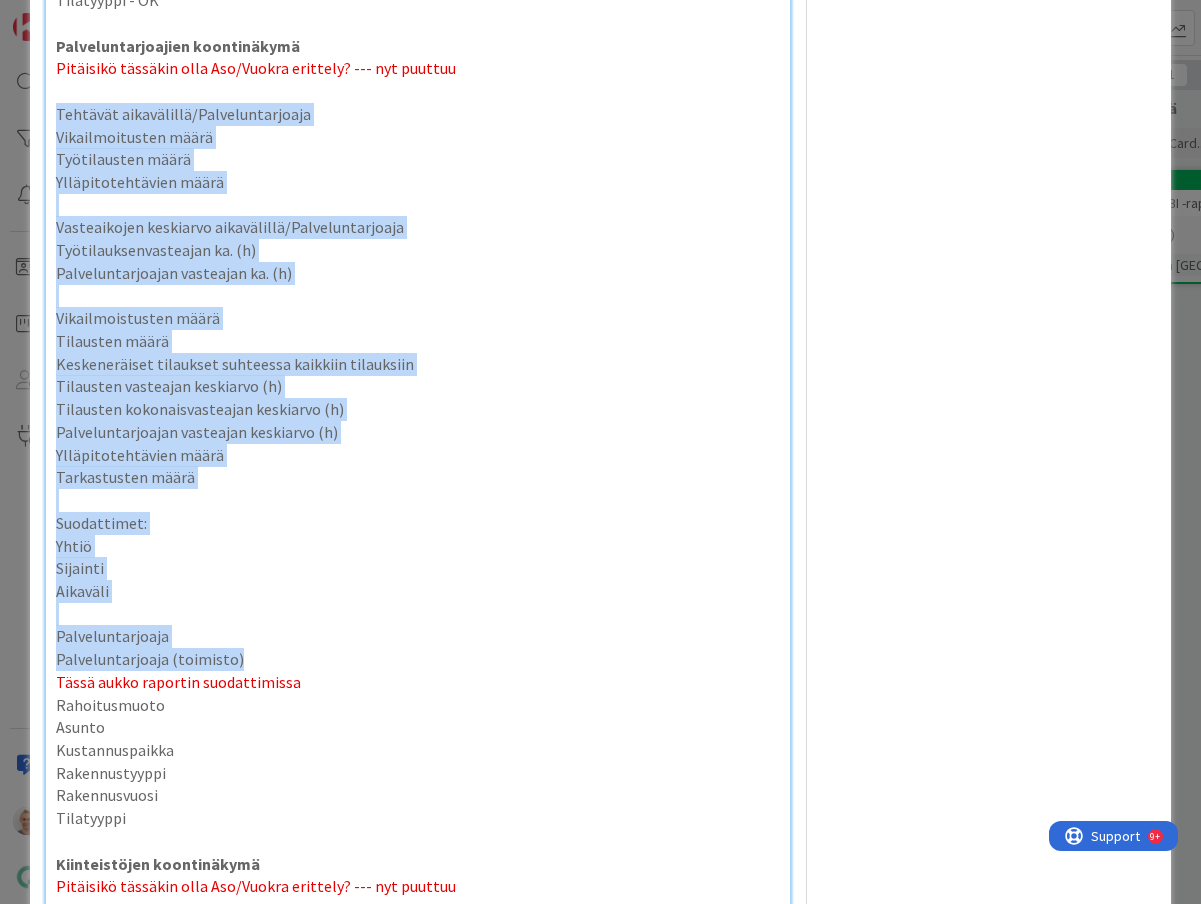 scroll, scrollTop: 8056, scrollLeft: 0, axis: vertical 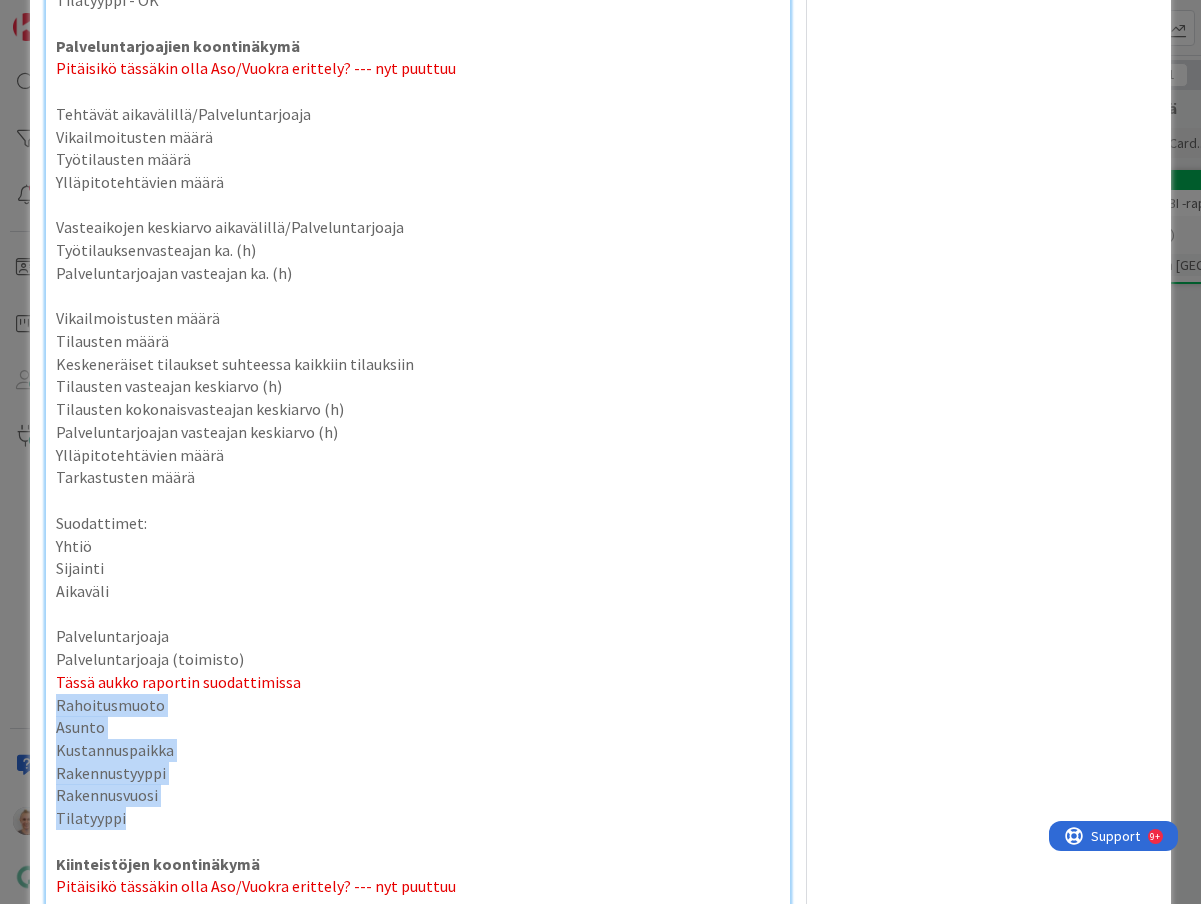 drag, startPoint x: 142, startPoint y: 805, endPoint x: 52, endPoint y: 683, distance: 151.60475 